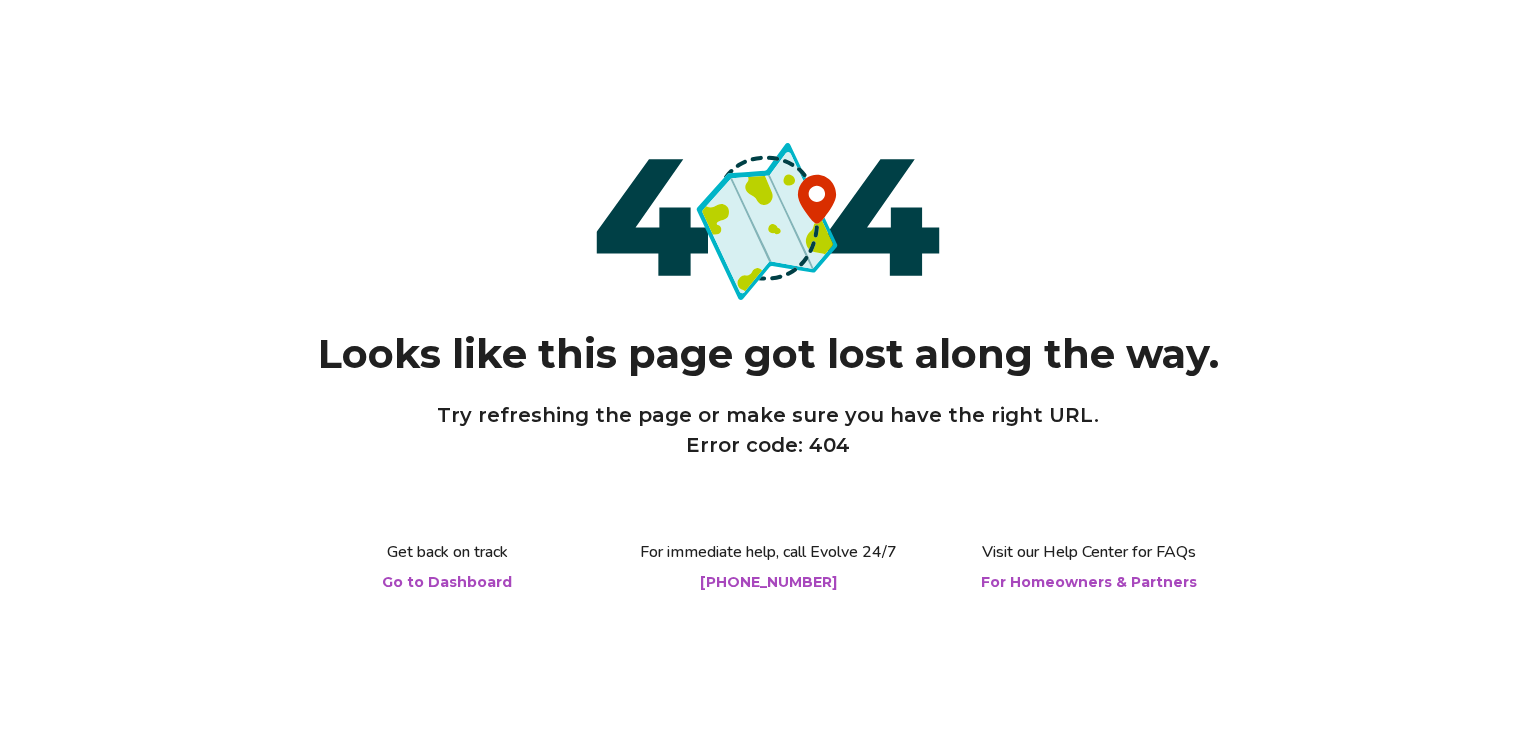 scroll, scrollTop: 0, scrollLeft: 0, axis: both 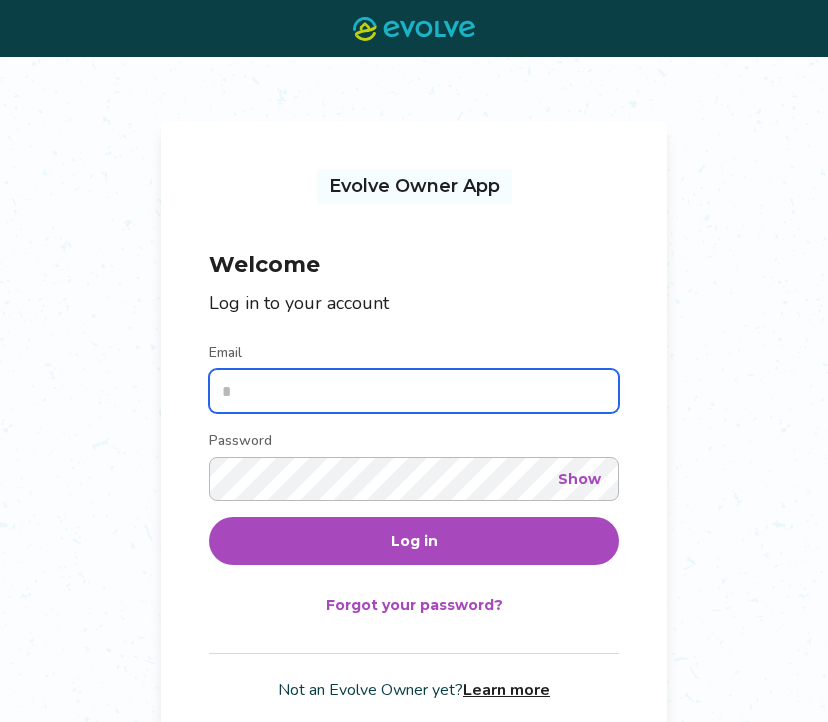 type on "**********" 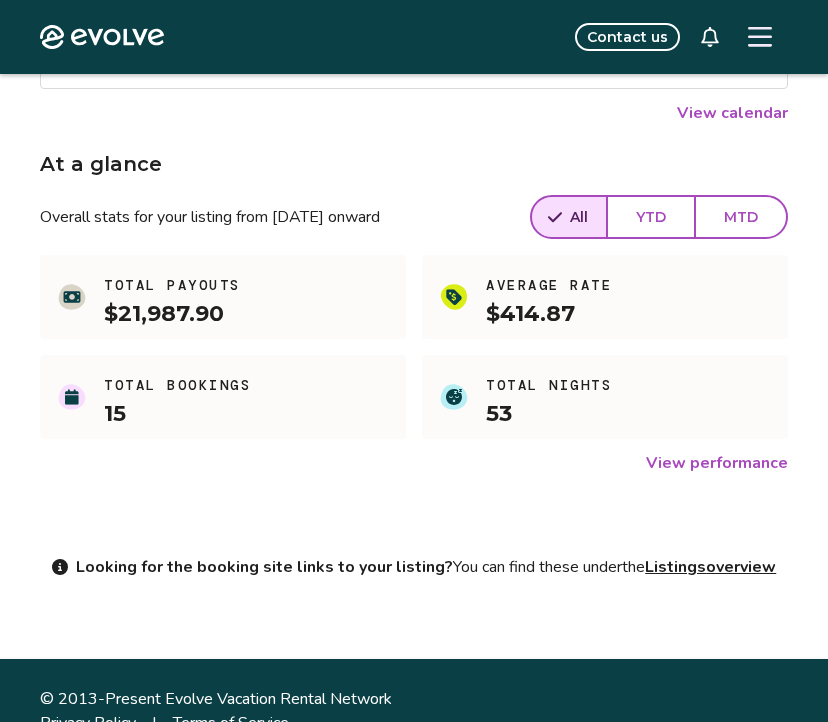 scroll, scrollTop: 570, scrollLeft: 0, axis: vertical 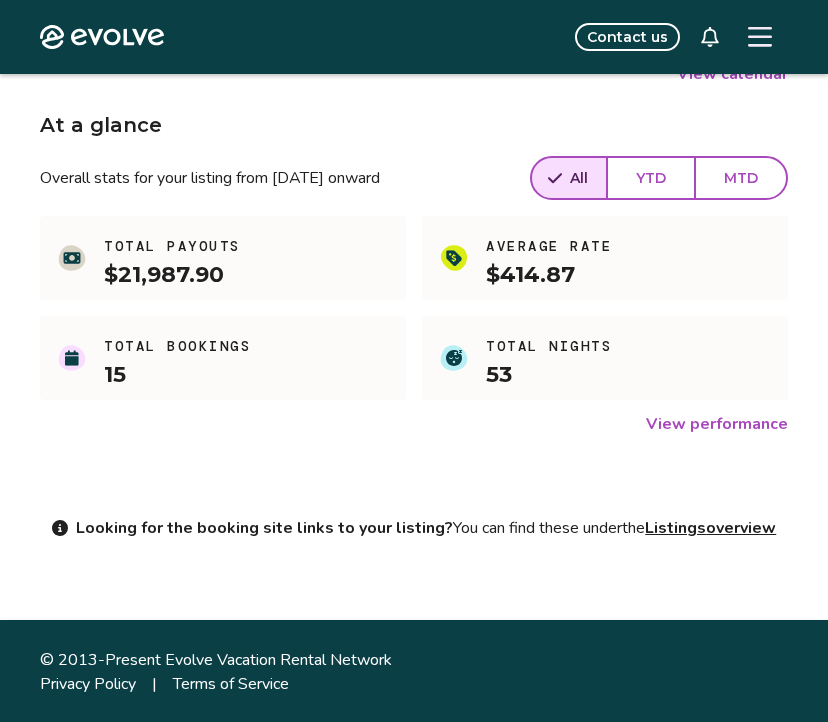 click on "YTD" at bounding box center (651, 178) 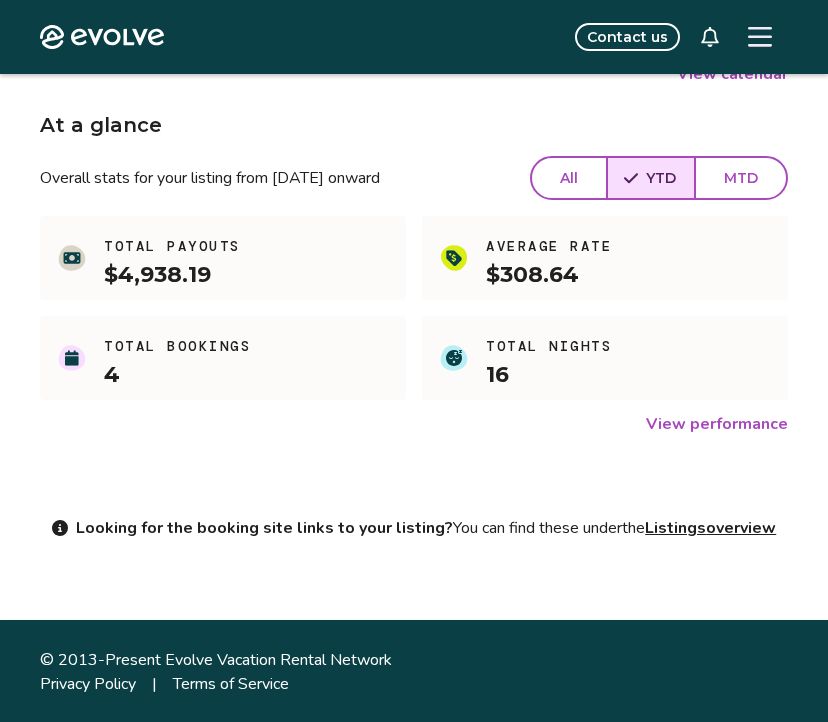 click on "View performance" at bounding box center [717, 424] 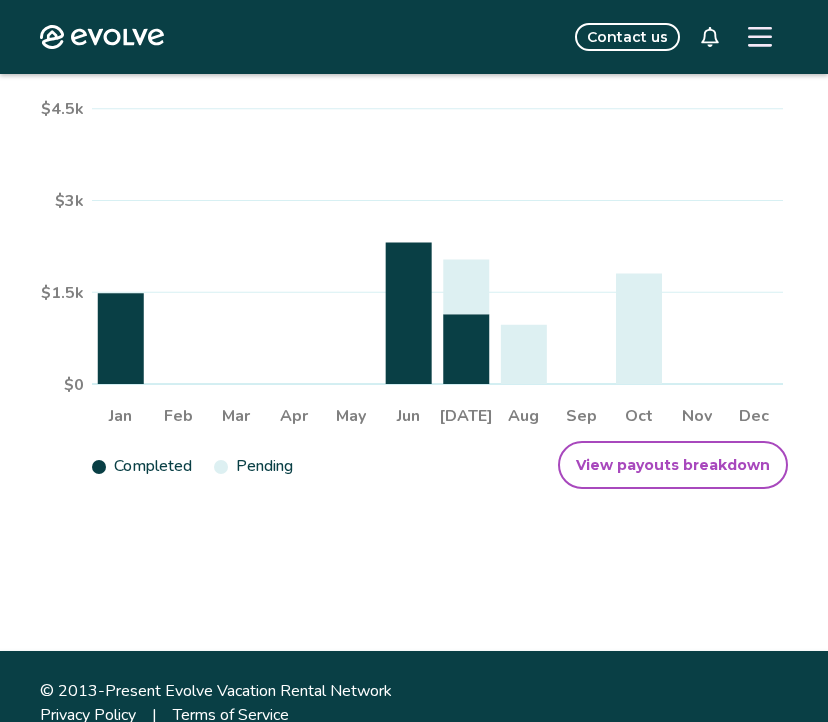 scroll, scrollTop: 494, scrollLeft: 0, axis: vertical 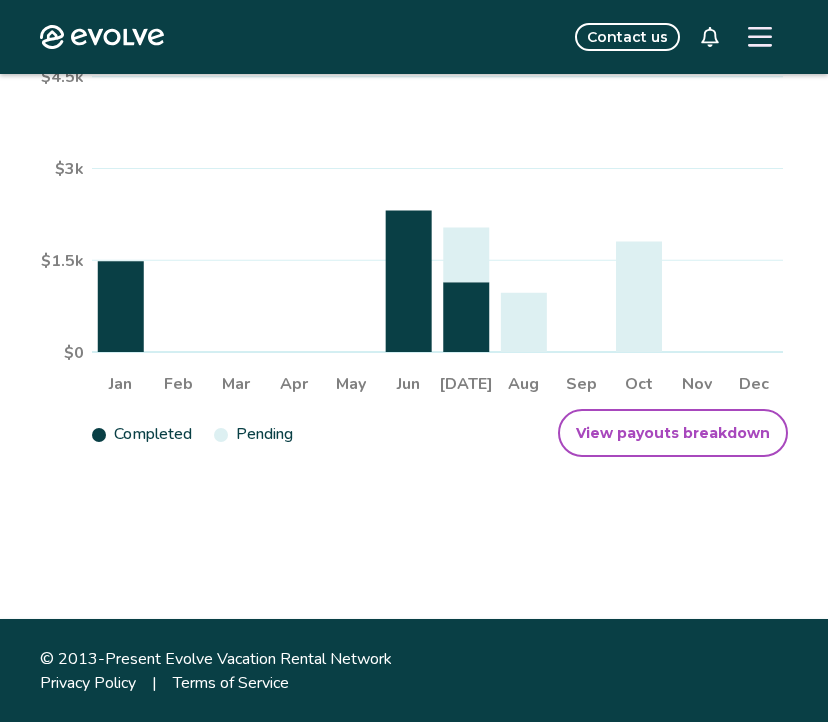 click on "View payouts breakdown" at bounding box center [673, 433] 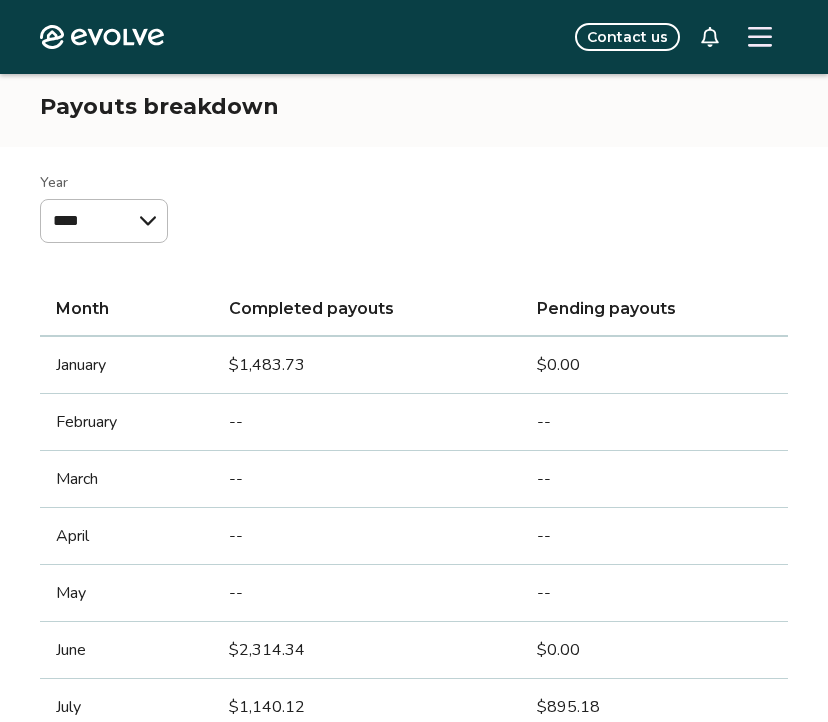 scroll, scrollTop: 0, scrollLeft: 0, axis: both 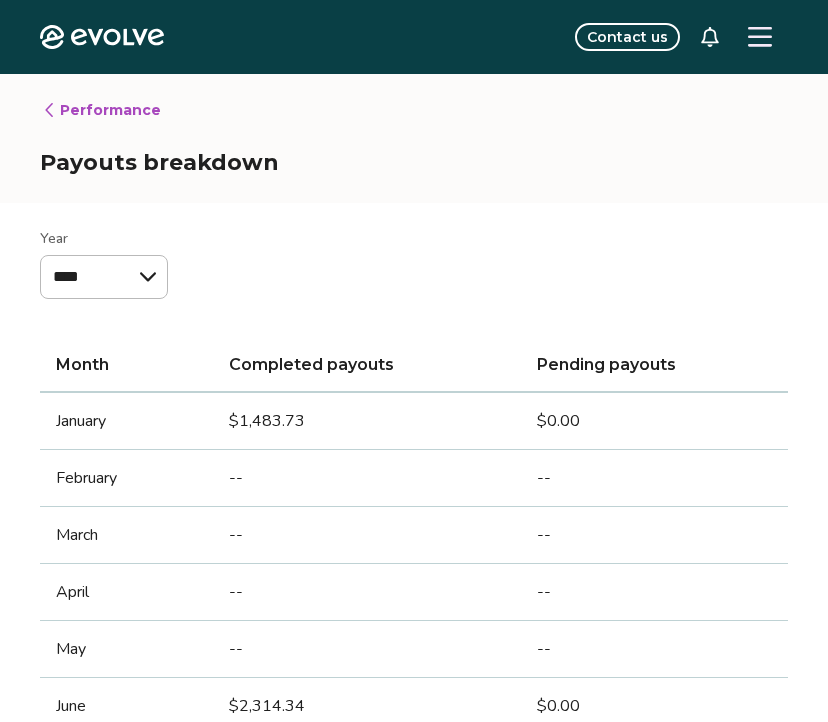 click 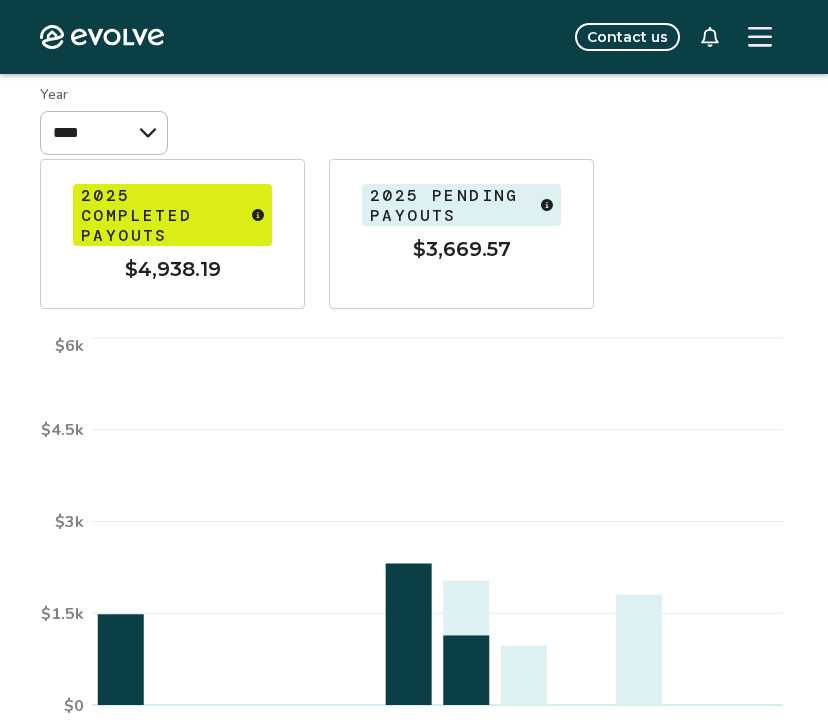 scroll, scrollTop: 0, scrollLeft: 0, axis: both 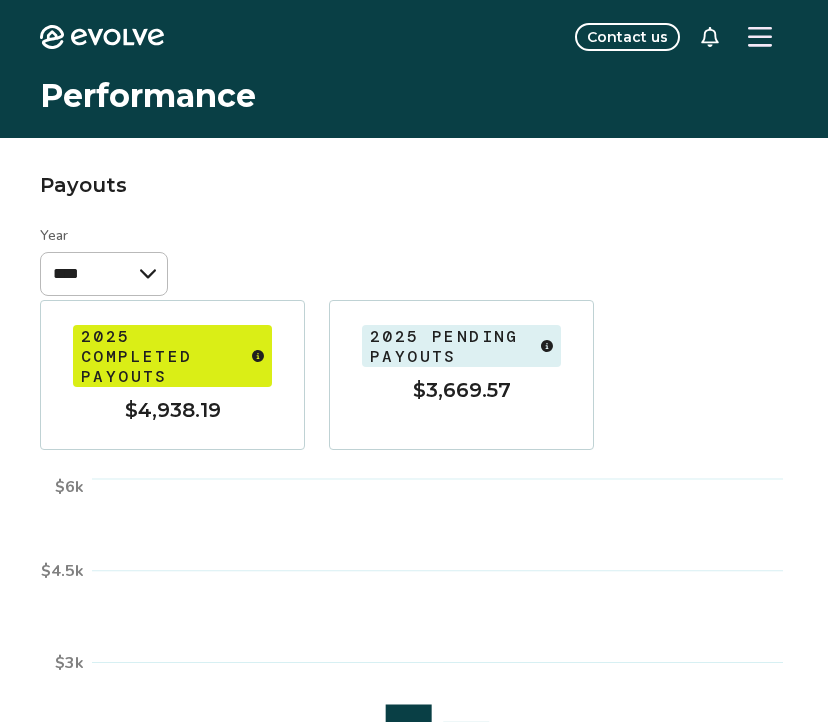 click 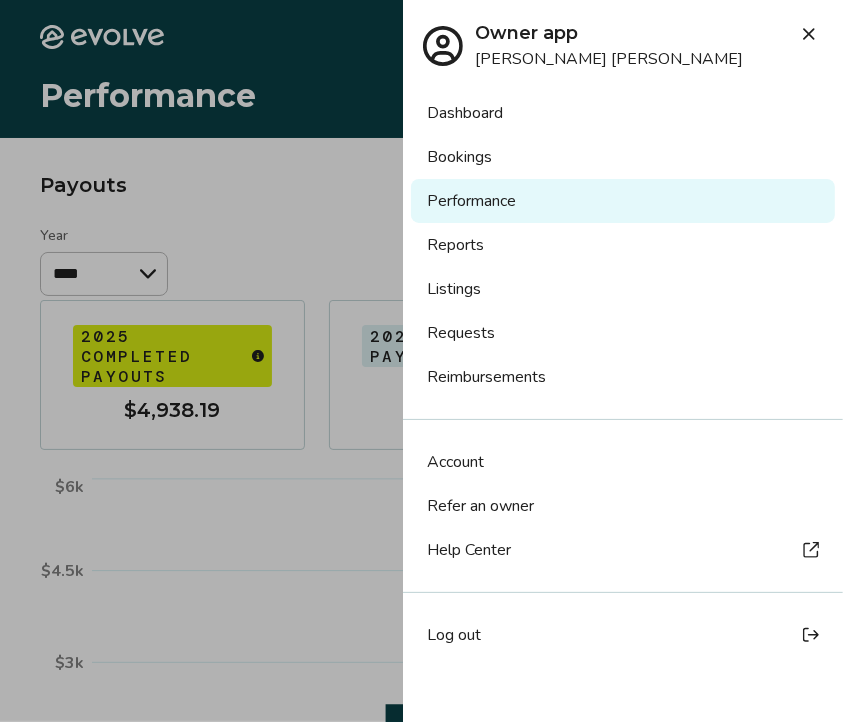 click on "Account" at bounding box center [455, 462] 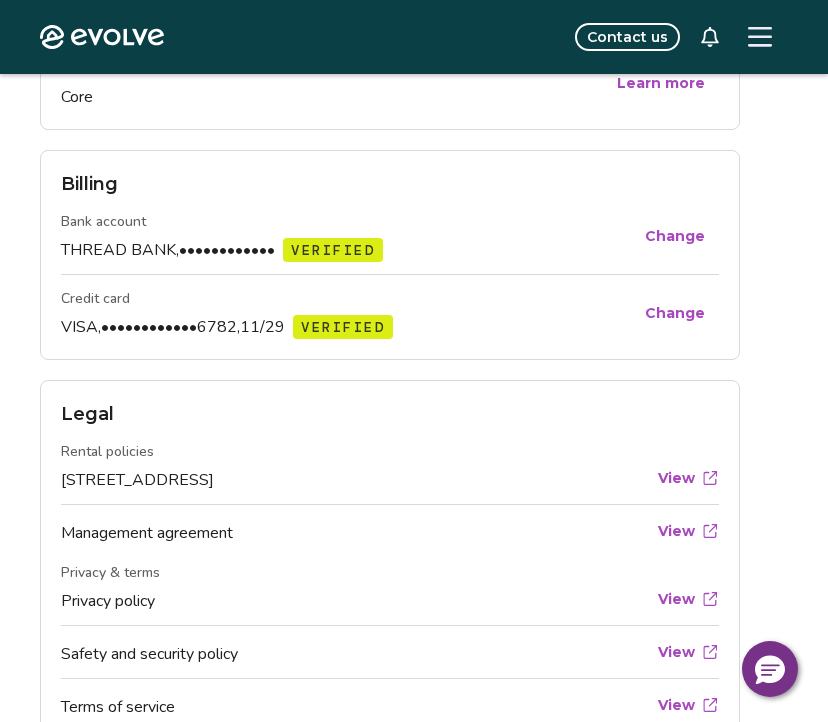 scroll, scrollTop: 900, scrollLeft: 0, axis: vertical 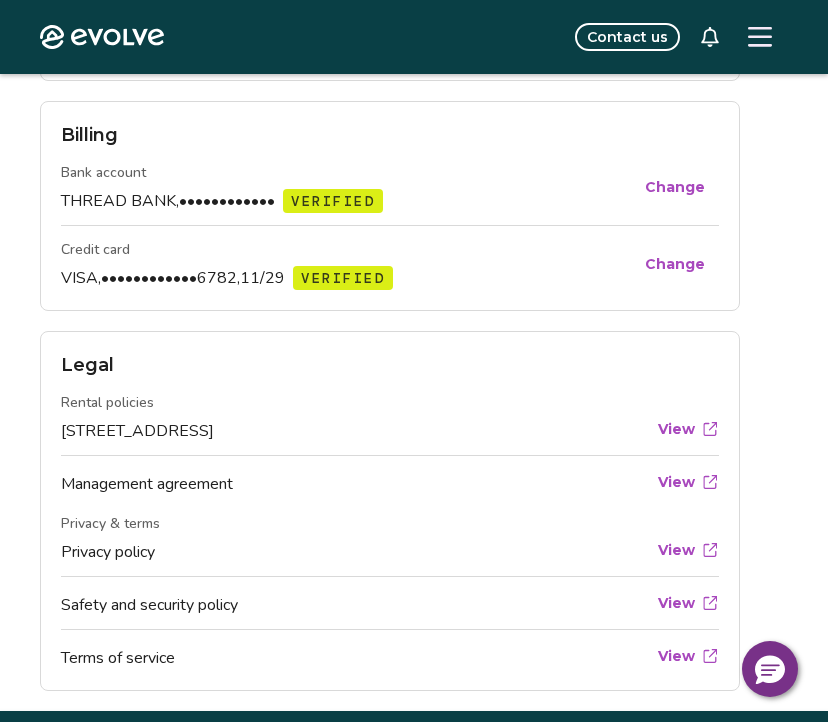 click on "Change" at bounding box center [675, 187] 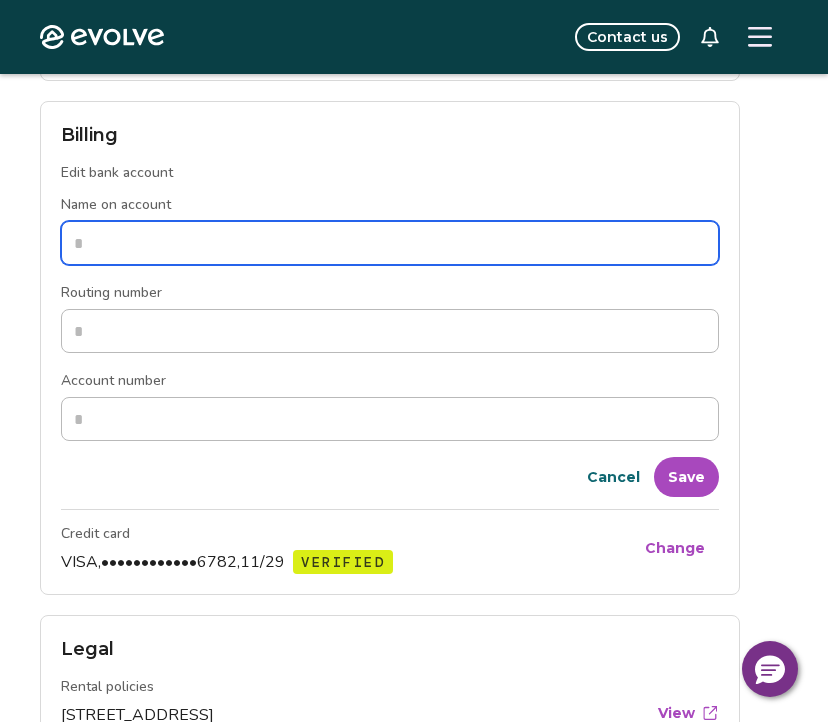 click on "Name on account" at bounding box center (390, 243) 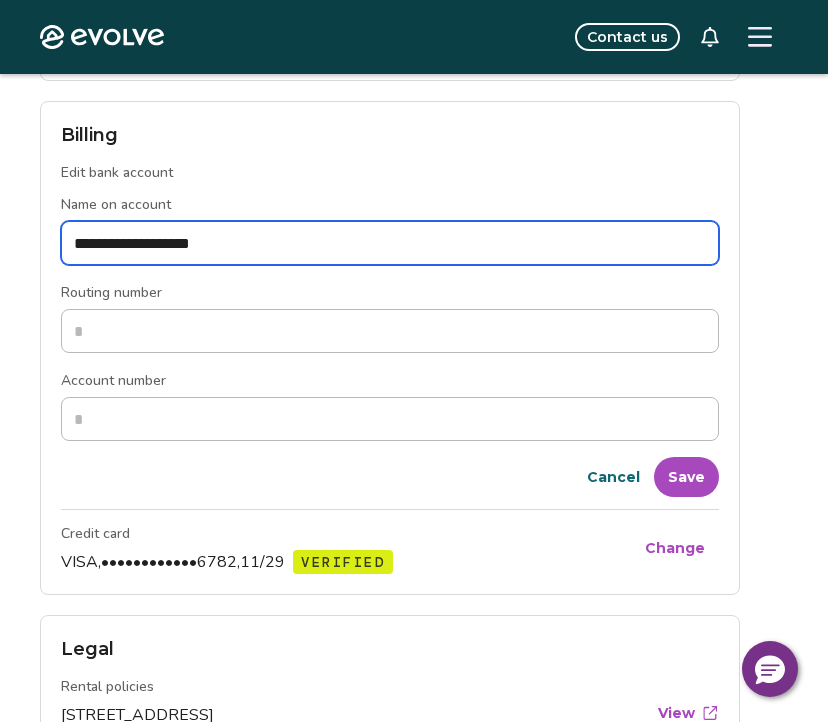 type on "**********" 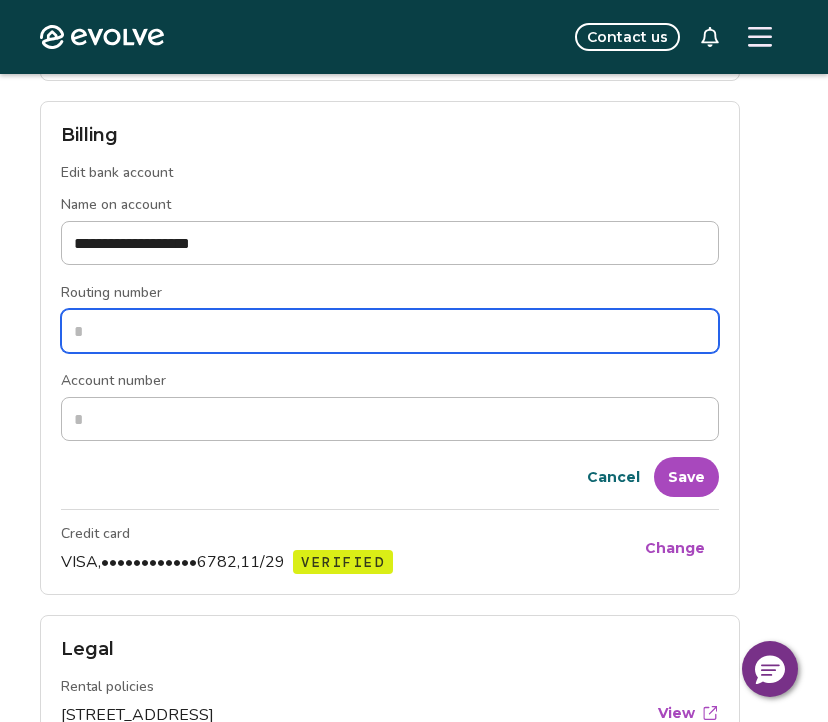 click on "Routing number" at bounding box center [390, 331] 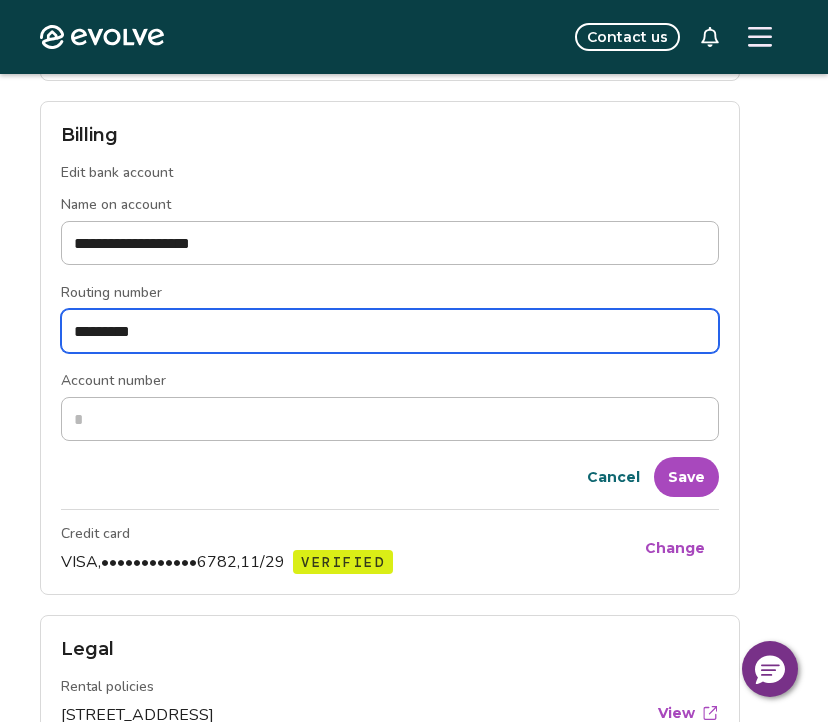 type on "*********" 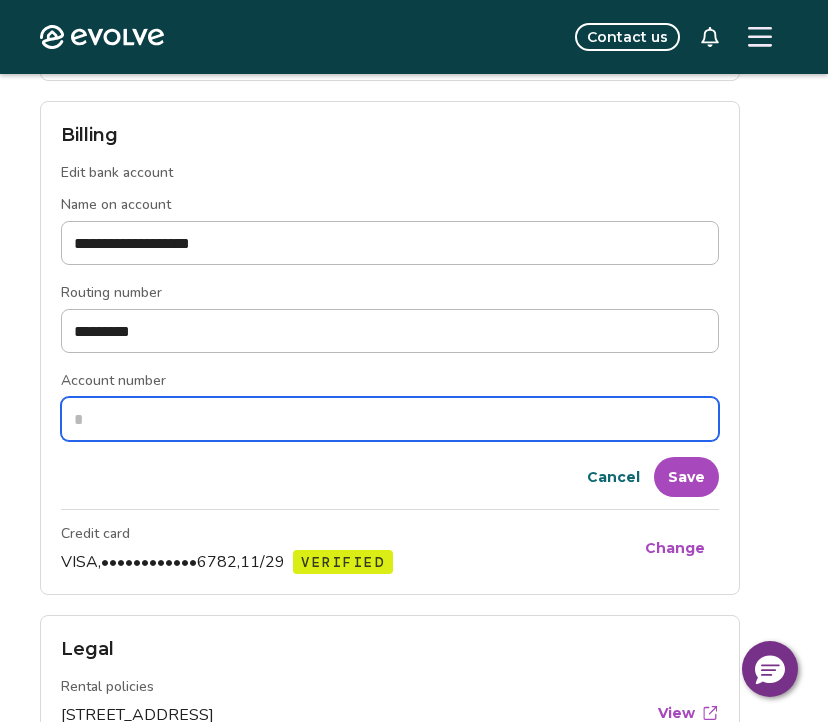 click on "Account number" at bounding box center [390, 419] 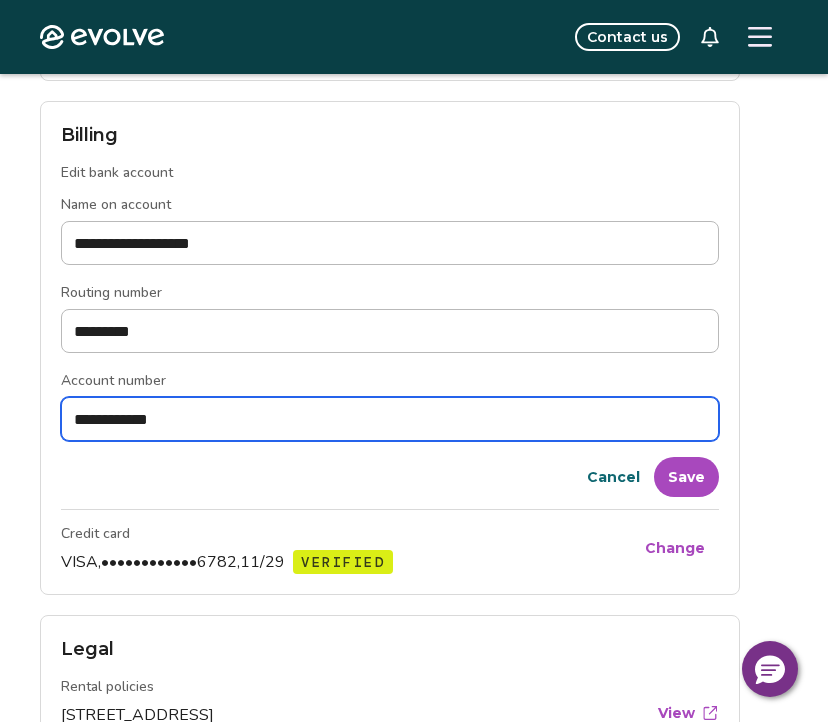 type on "**********" 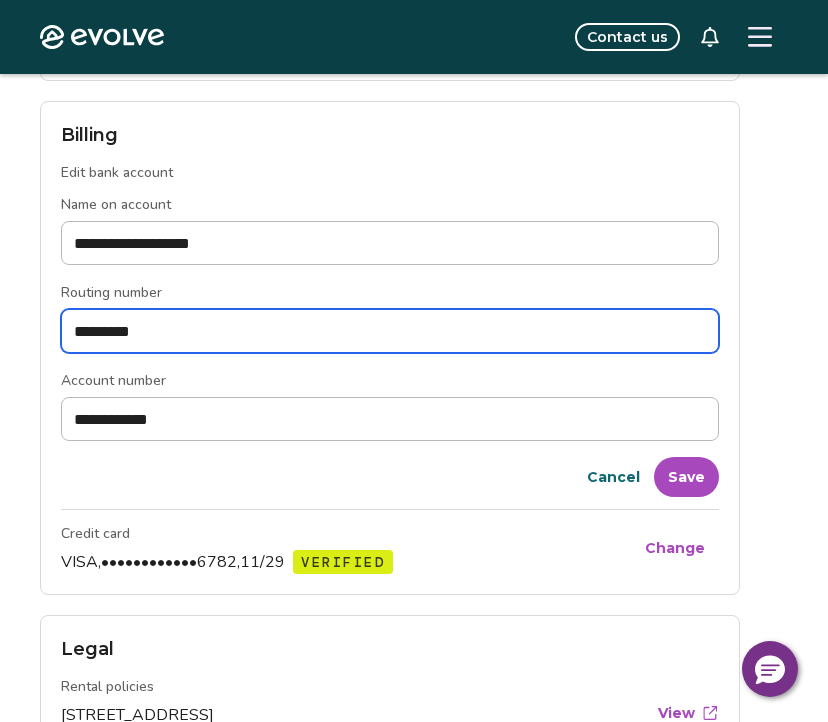 drag, startPoint x: 161, startPoint y: 332, endPoint x: 61, endPoint y: 325, distance: 100.2447 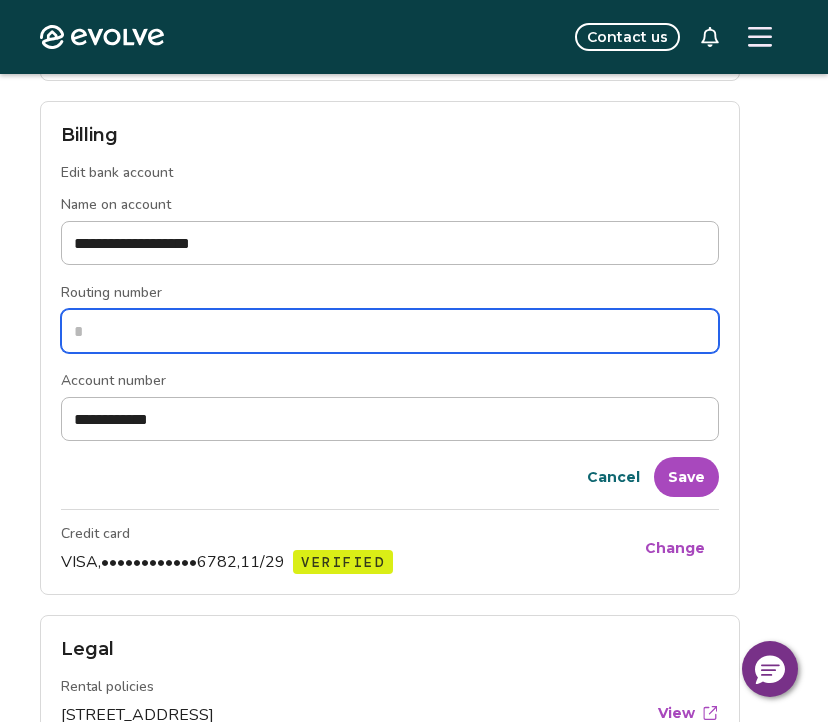 paste on "*********" 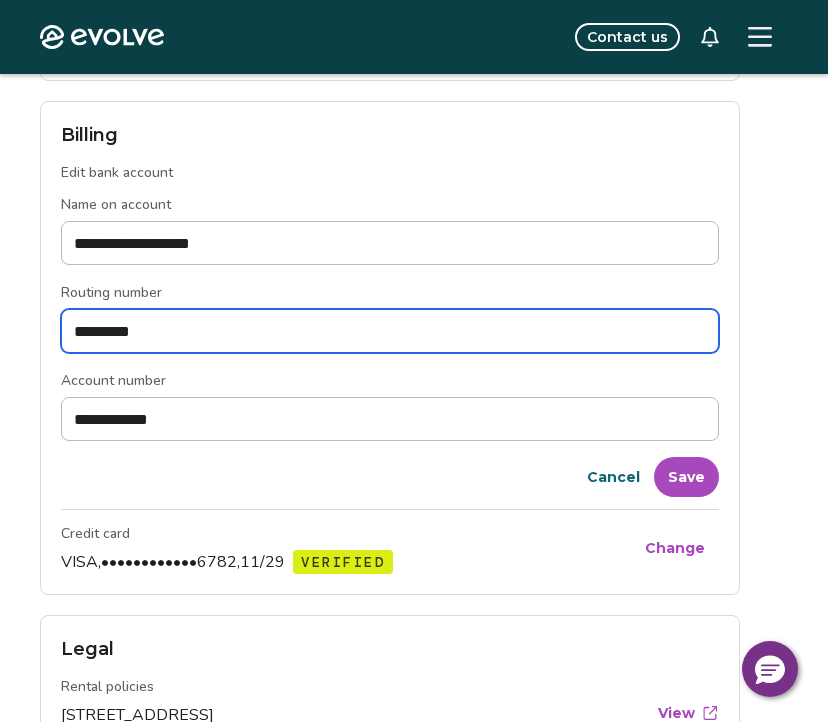 type on "*********" 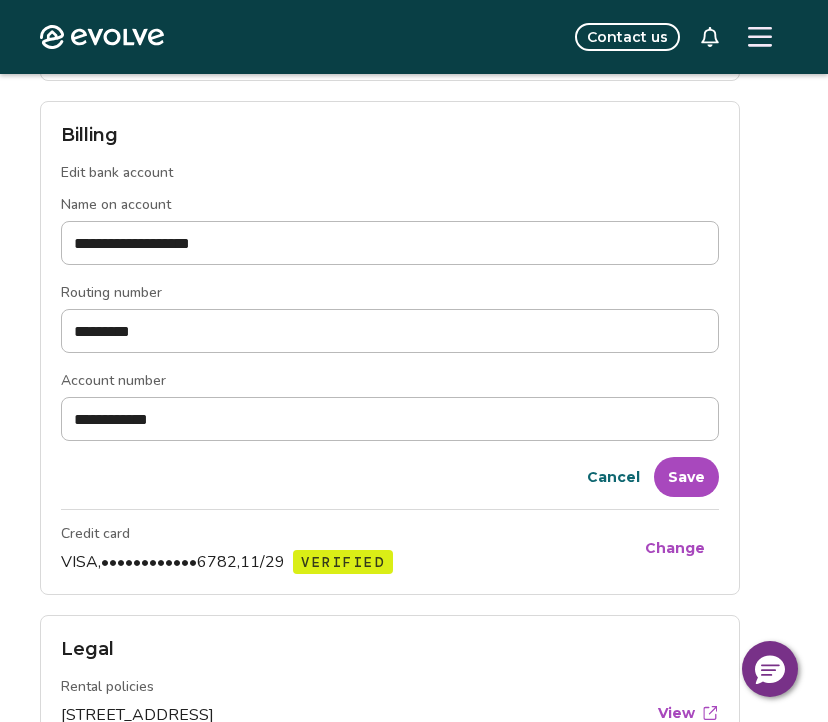 click on "Save" at bounding box center (686, 477) 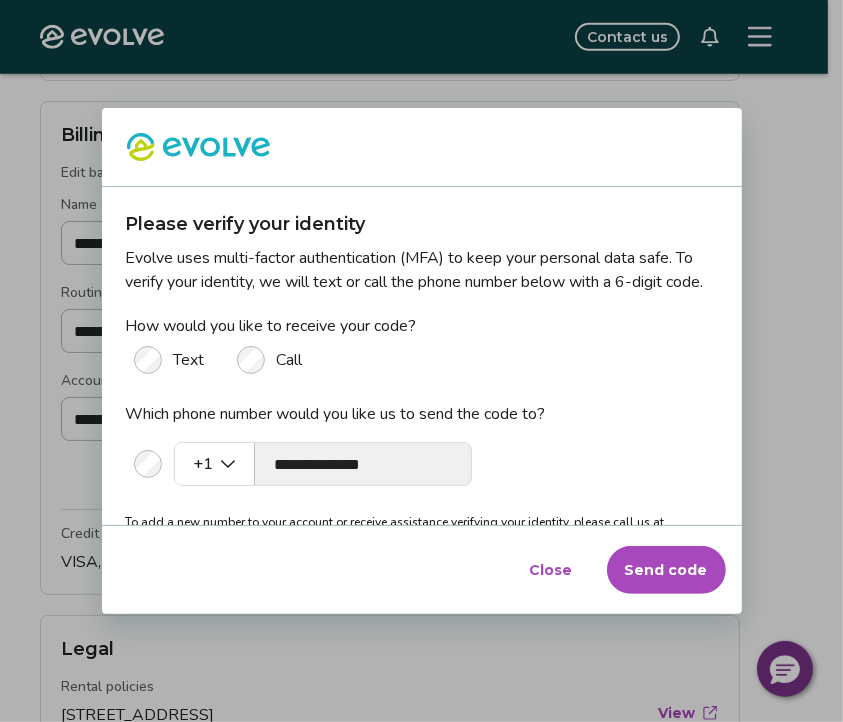 click on "Send code" at bounding box center (666, 570) 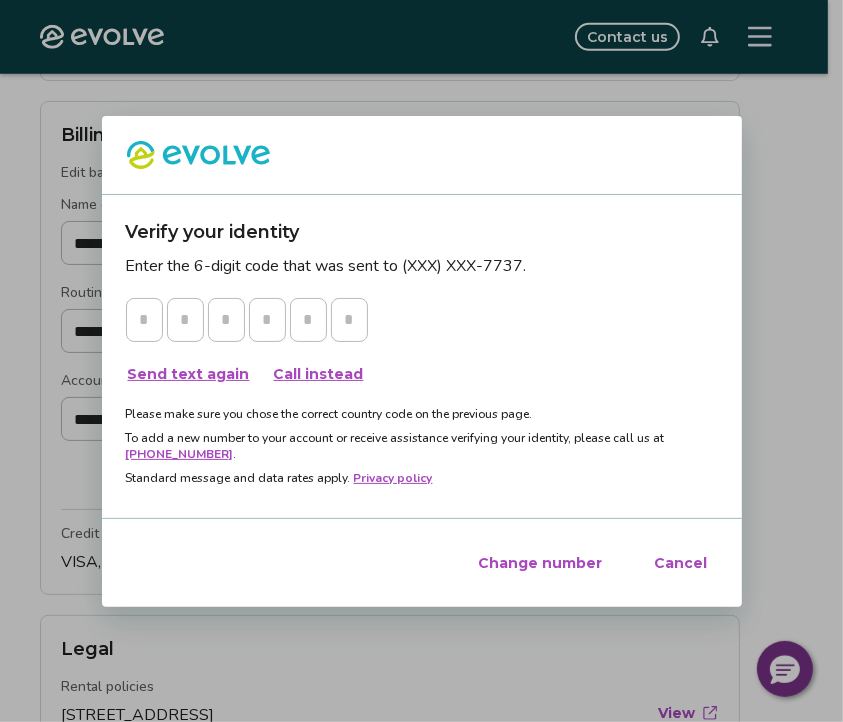 type on "*" 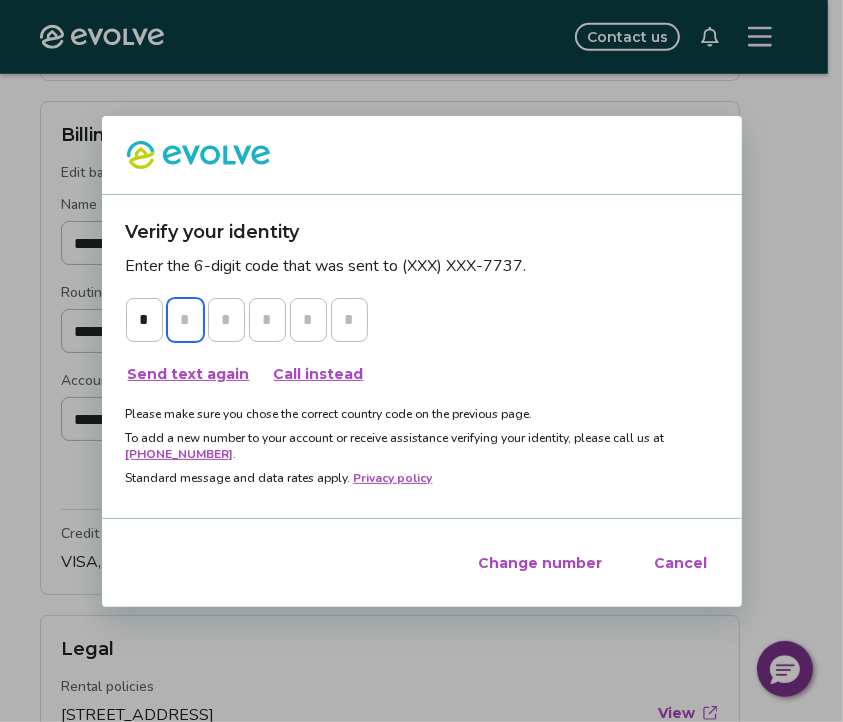 type on "*" 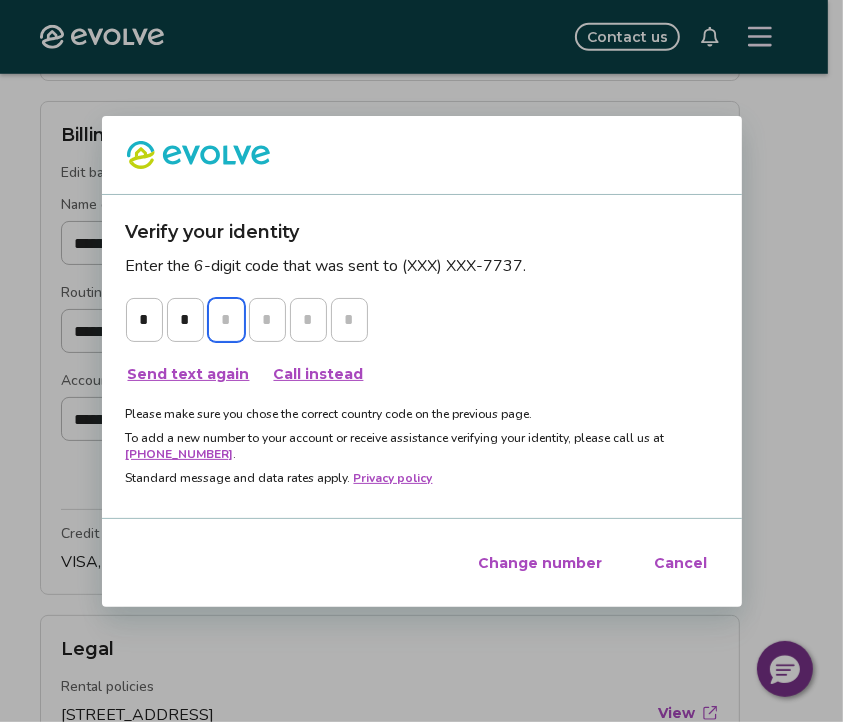 type on "*" 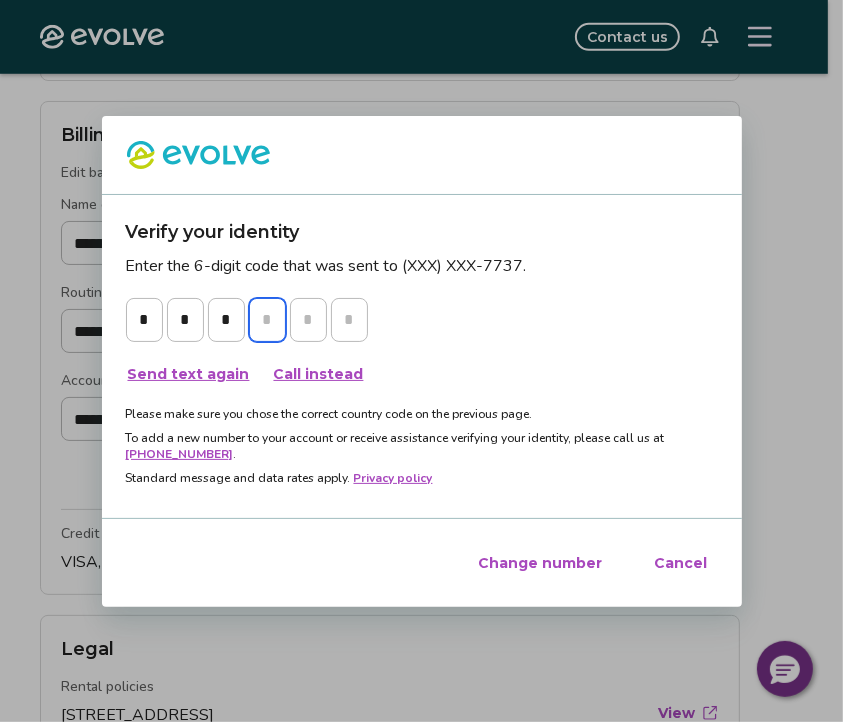 type on "*" 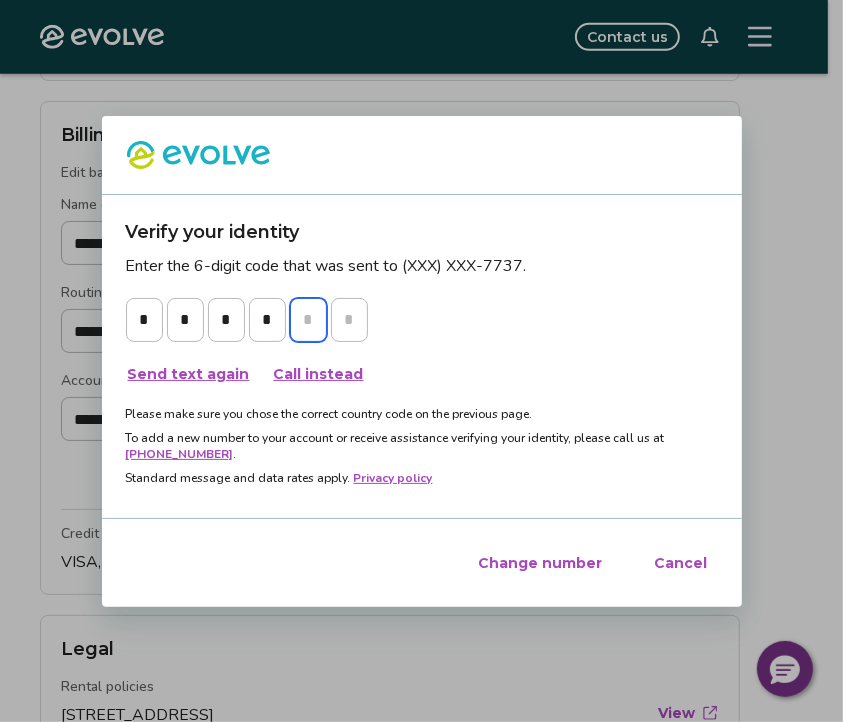 type on "*" 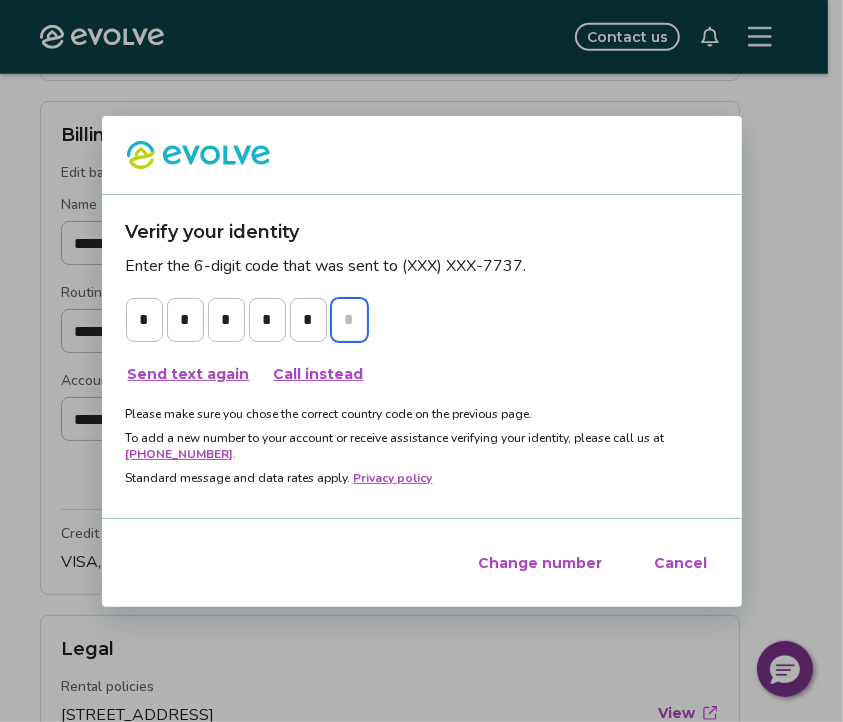type on "*" 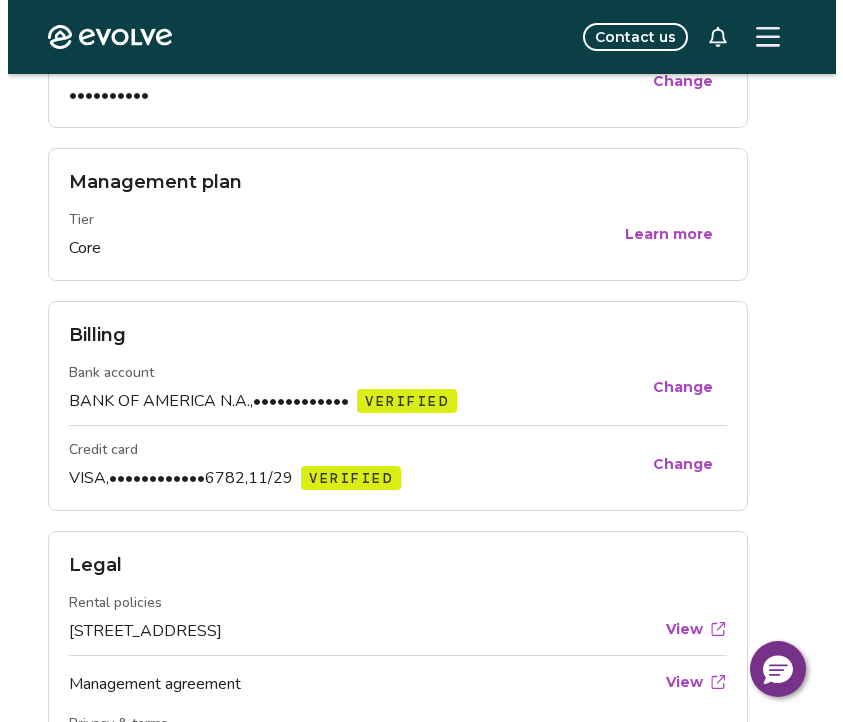 scroll, scrollTop: 200, scrollLeft: 0, axis: vertical 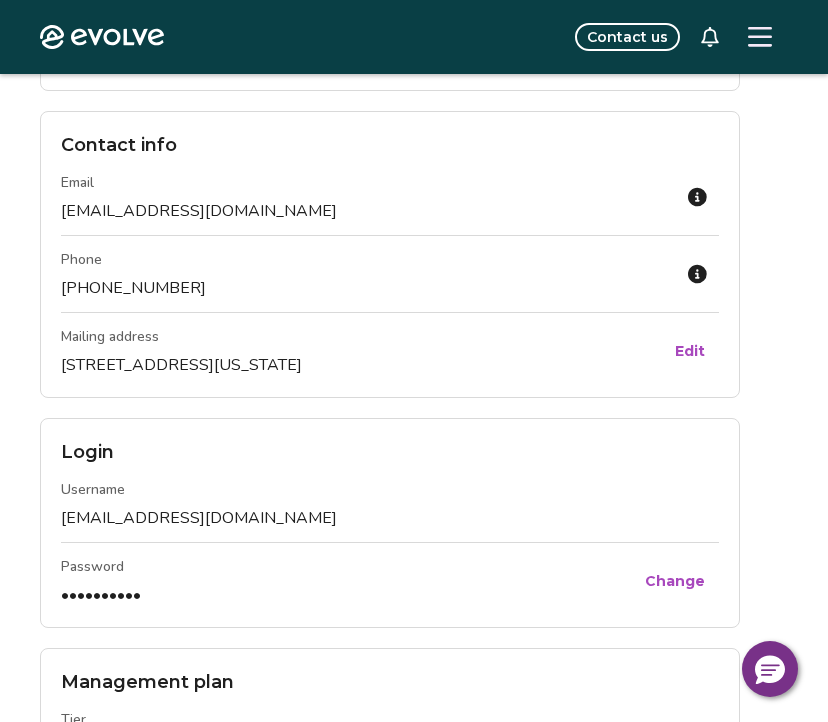 click 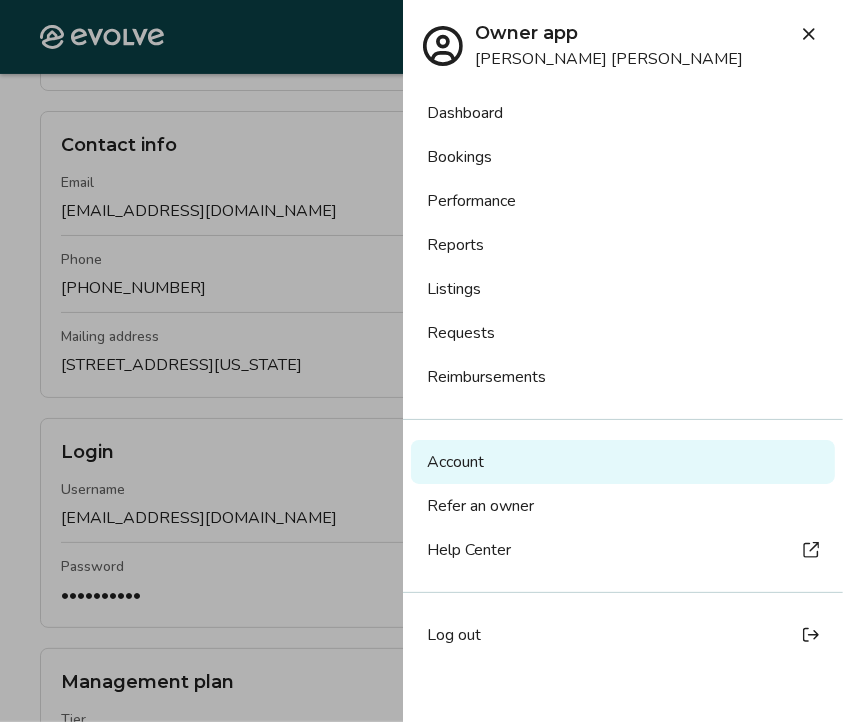 click on "Log out" at bounding box center [454, 635] 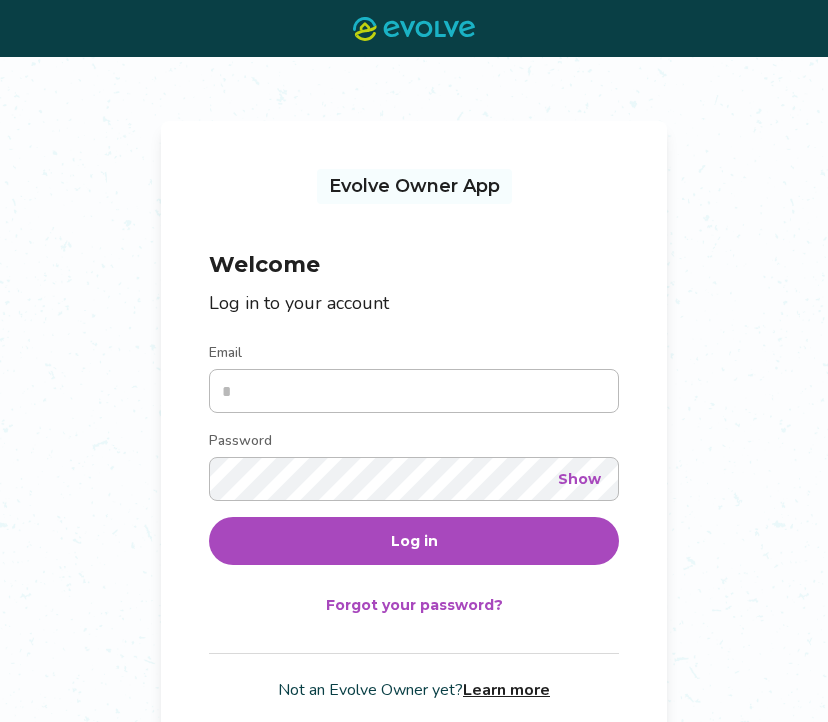 scroll, scrollTop: 0, scrollLeft: 0, axis: both 